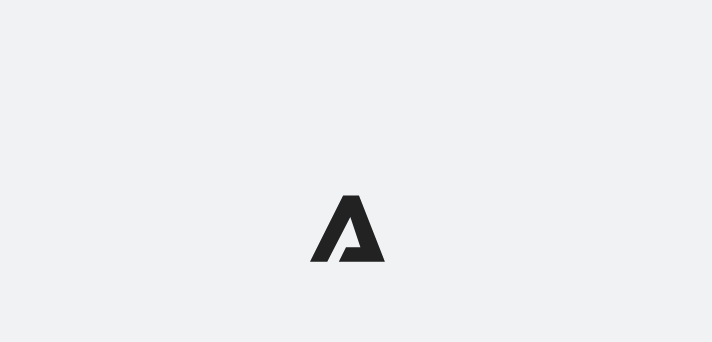 scroll, scrollTop: 0, scrollLeft: 0, axis: both 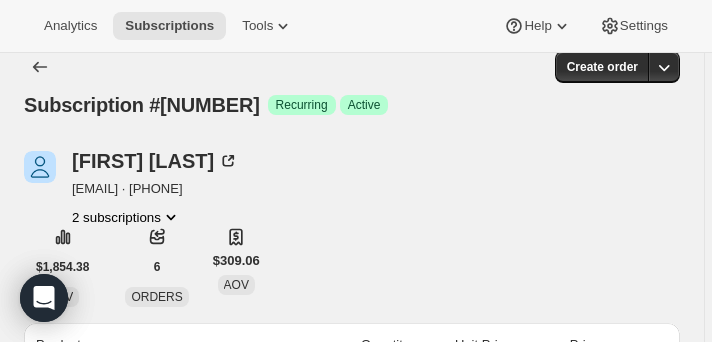 click 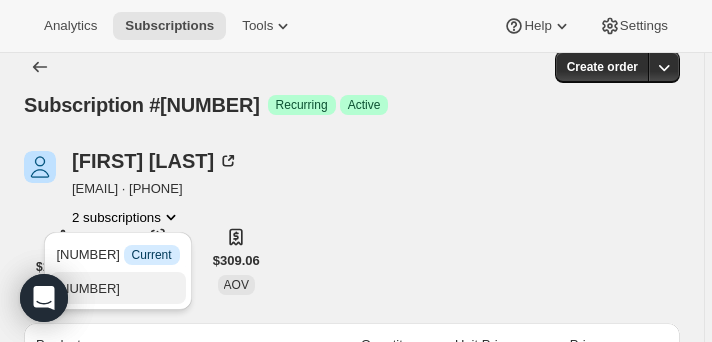 click on "76679348589" at bounding box center (88, 288) 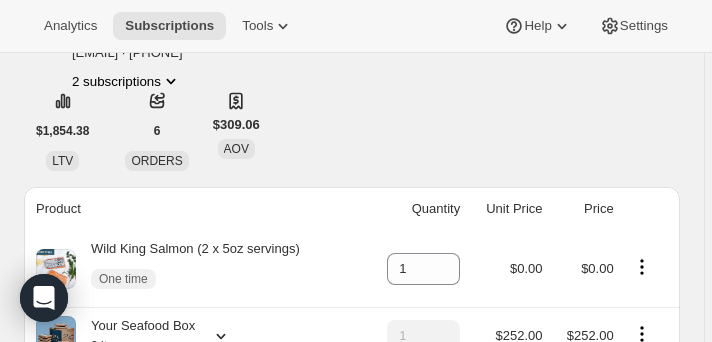 scroll, scrollTop: 76, scrollLeft: 0, axis: vertical 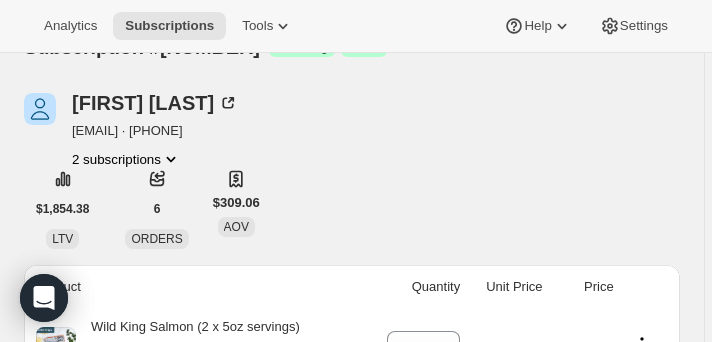 click on "2 subscriptions" at bounding box center [126, 159] 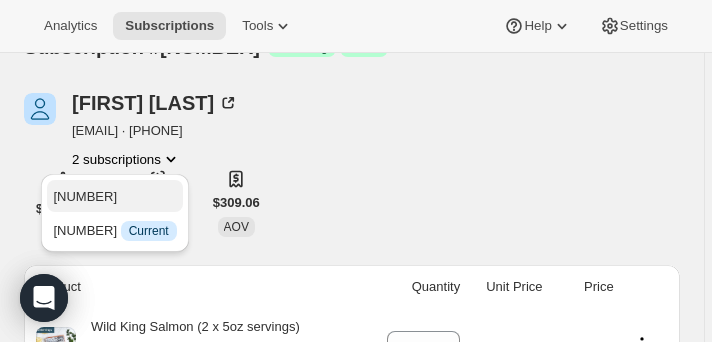 click on "75140727149" at bounding box center [114, 196] 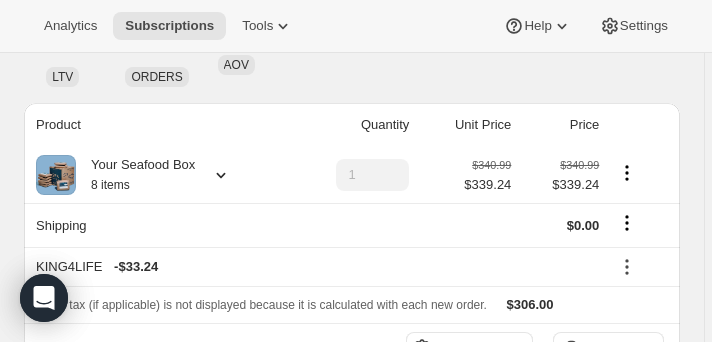 scroll, scrollTop: 78, scrollLeft: 0, axis: vertical 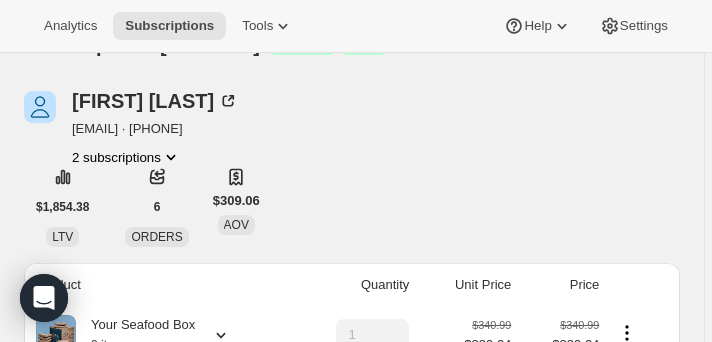 click 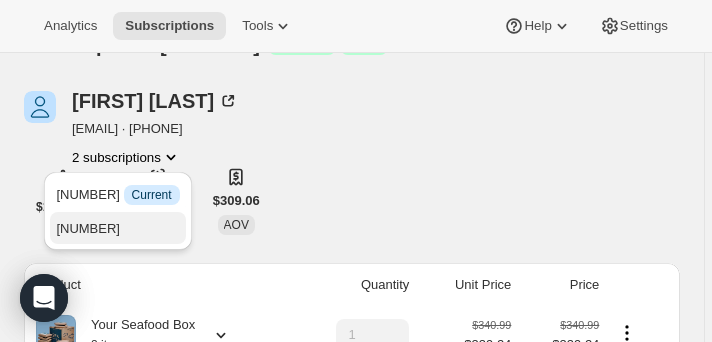 click on "76679348589" at bounding box center (117, 229) 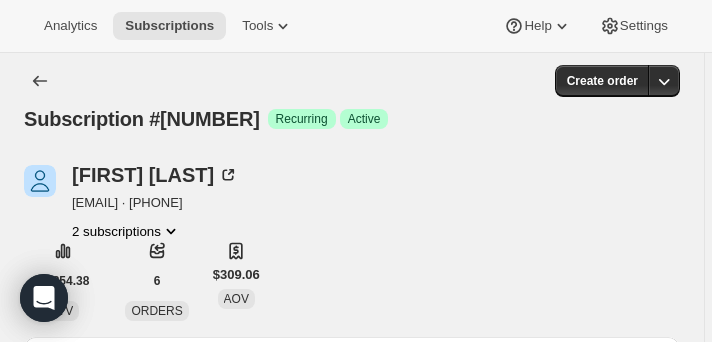 scroll, scrollTop: 0, scrollLeft: 0, axis: both 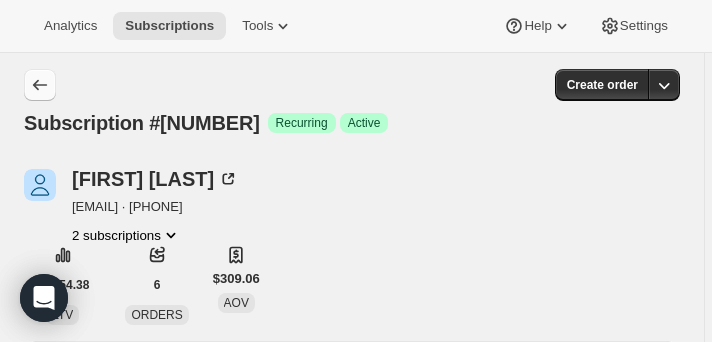 click at bounding box center [40, 85] 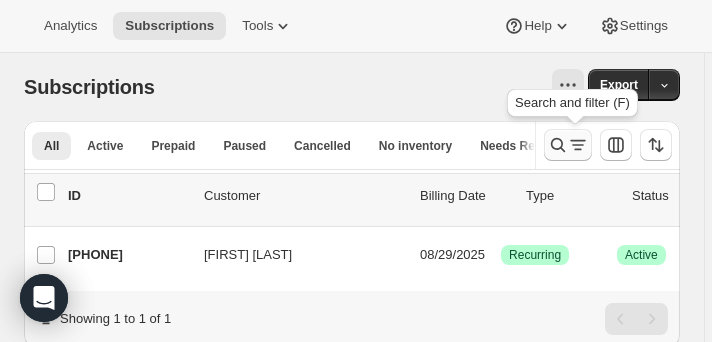 click 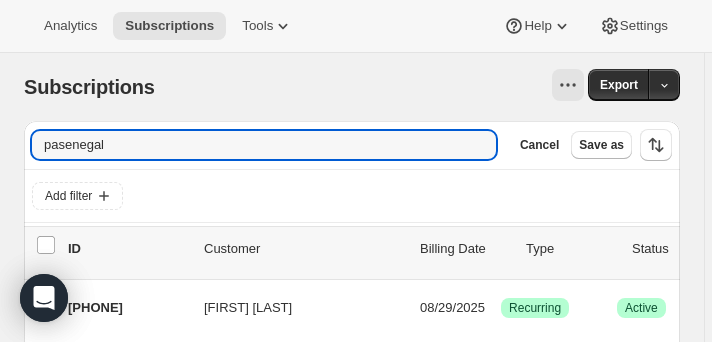 drag, startPoint x: 155, startPoint y: 153, endPoint x: -56, endPoint y: 131, distance: 212.14381 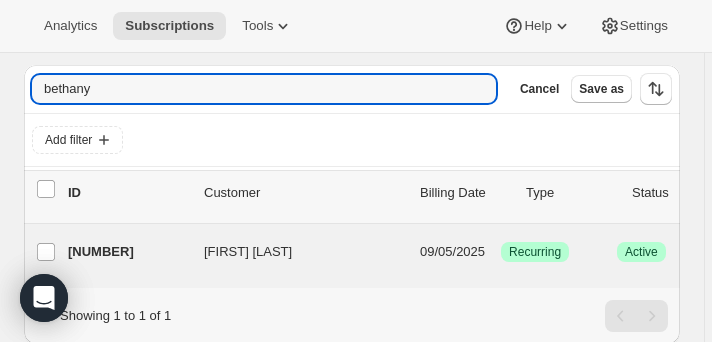 scroll, scrollTop: 75, scrollLeft: 0, axis: vertical 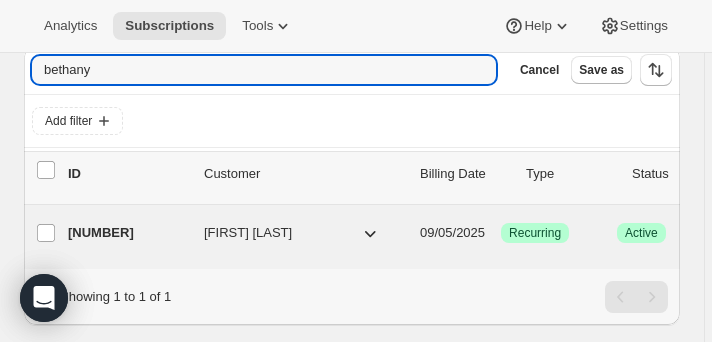type on "bethany" 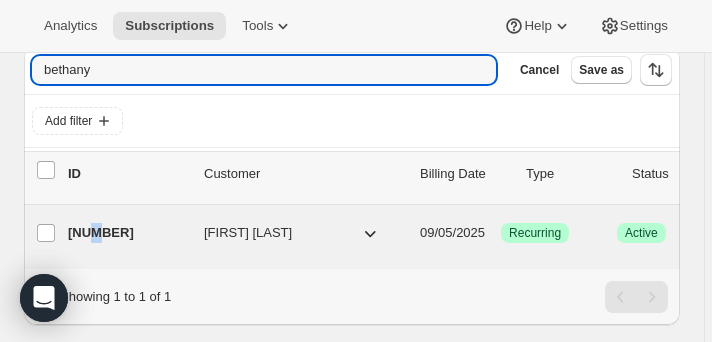 click on "77437305197" at bounding box center (128, 233) 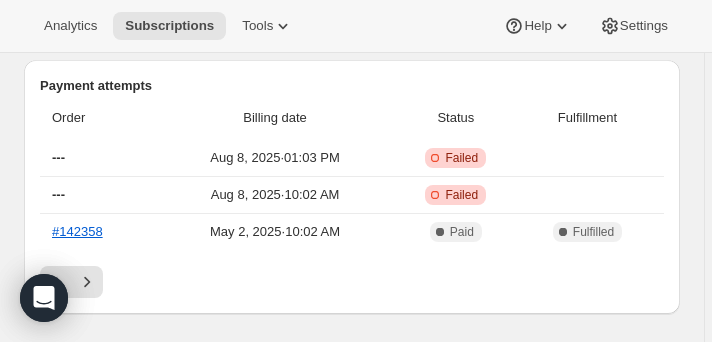 scroll, scrollTop: 847, scrollLeft: 0, axis: vertical 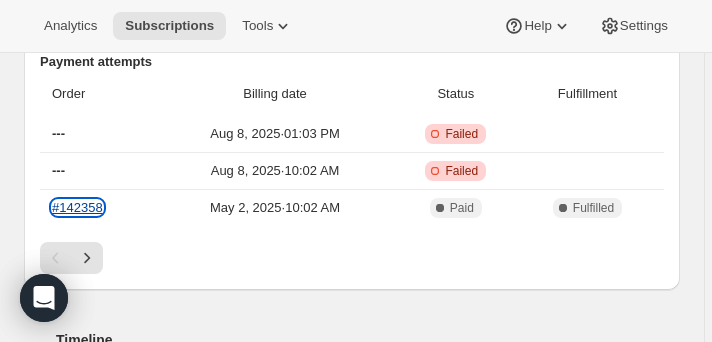 click on "#142358" at bounding box center (77, 207) 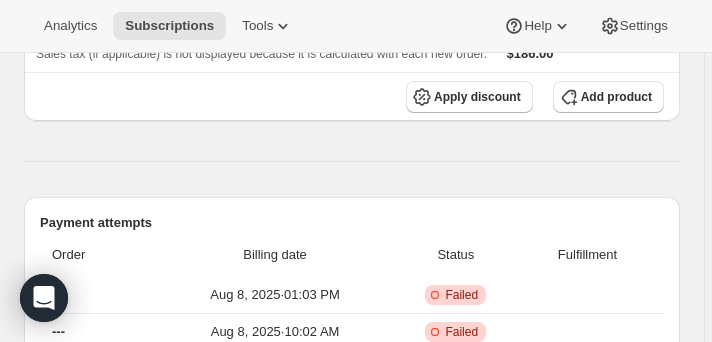 scroll, scrollTop: 703, scrollLeft: 0, axis: vertical 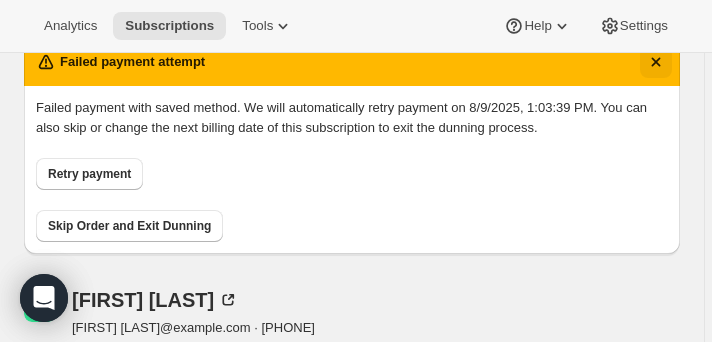 click 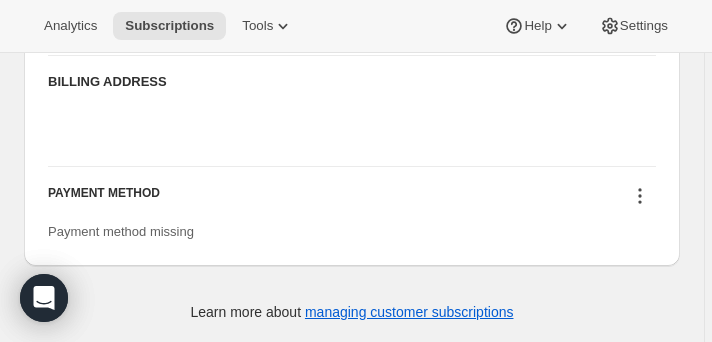 scroll, scrollTop: 2811, scrollLeft: 0, axis: vertical 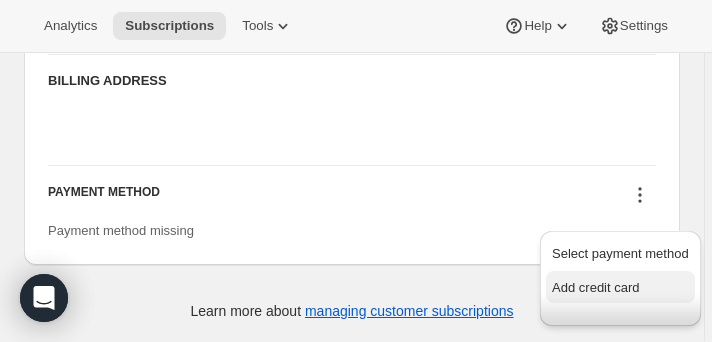 click on "Add credit card" at bounding box center [595, 287] 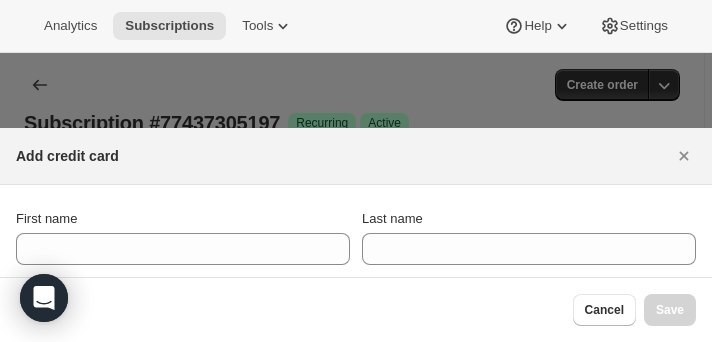 scroll, scrollTop: 0, scrollLeft: 0, axis: both 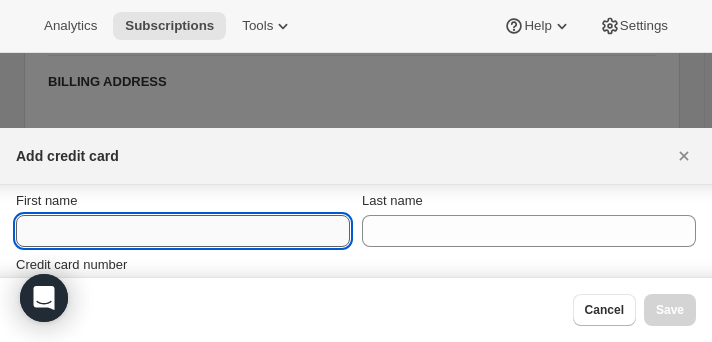 click on "First name" at bounding box center (183, 231) 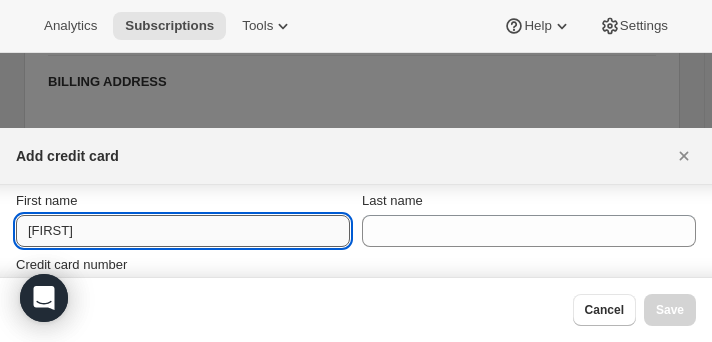 type on "[FIRST]" 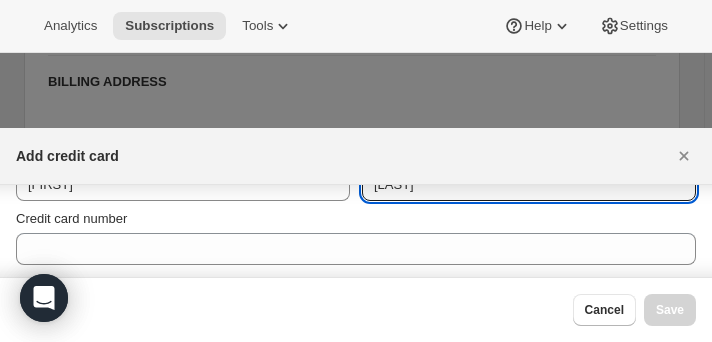 scroll, scrollTop: 65, scrollLeft: 0, axis: vertical 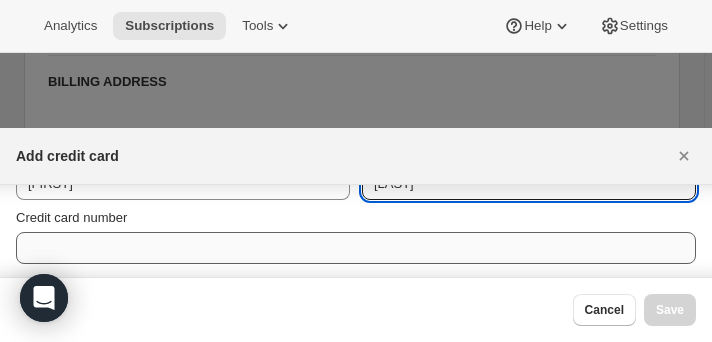 type on "[LAST]" 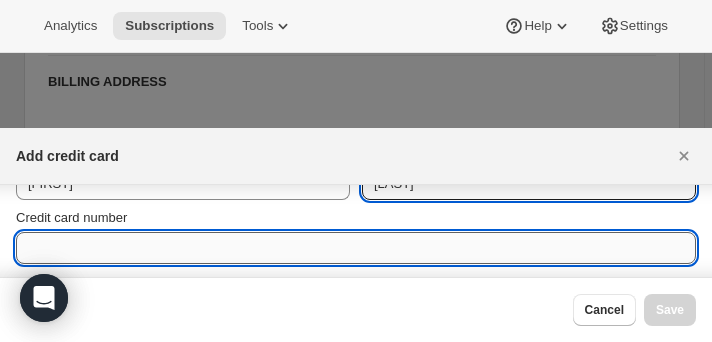 click on "Credit card number" at bounding box center [348, 248] 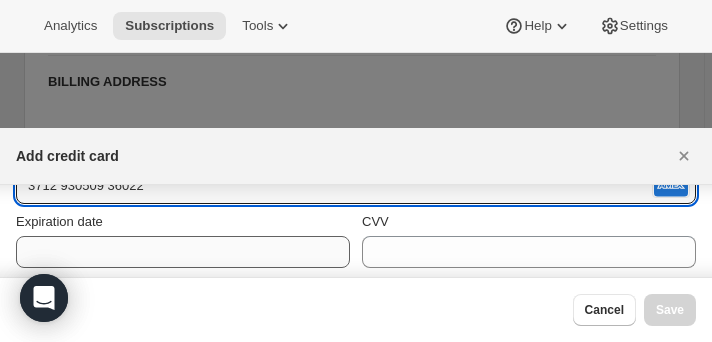 scroll, scrollTop: 130, scrollLeft: 0, axis: vertical 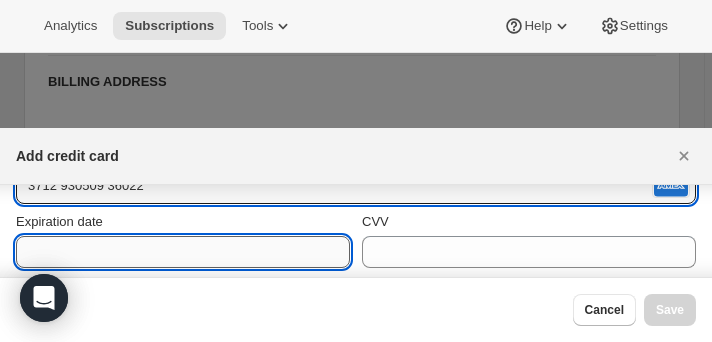 click on "Expiration date" at bounding box center (183, 252) 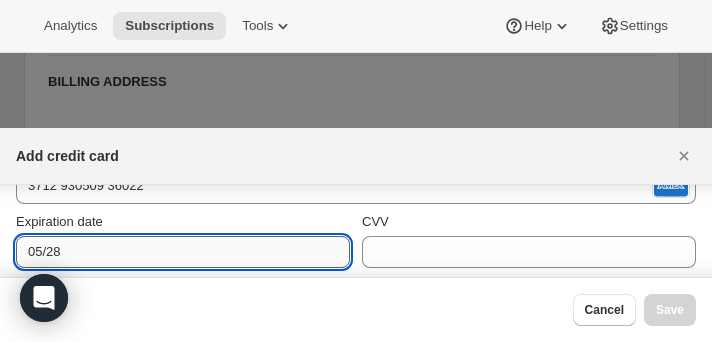 type on "05/28" 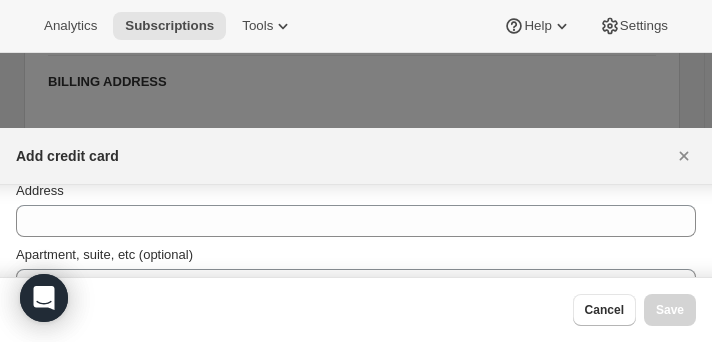 scroll, scrollTop: 337, scrollLeft: 0, axis: vertical 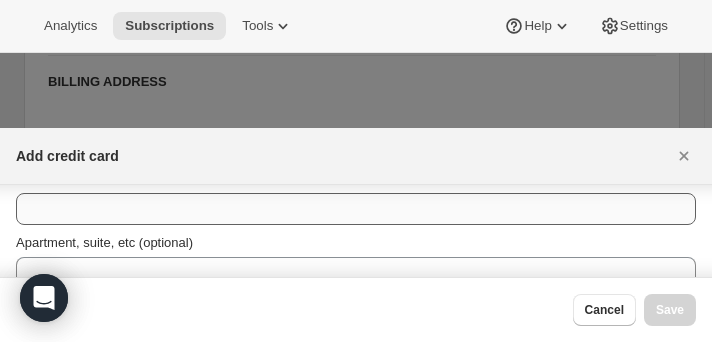 type on "6078" 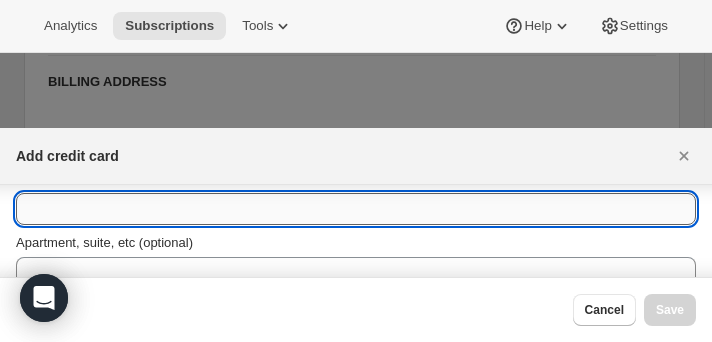 click on "Address" at bounding box center [356, 209] 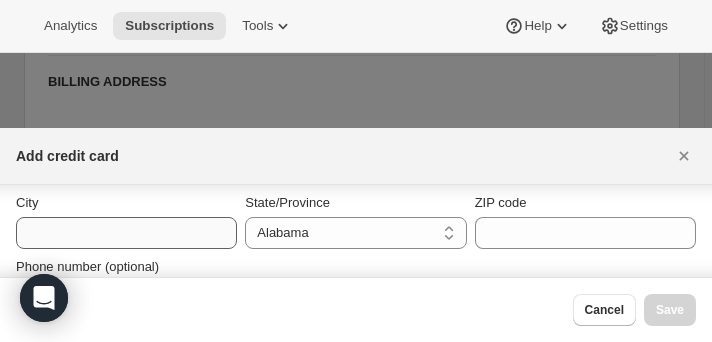 scroll, scrollTop: 467, scrollLeft: 0, axis: vertical 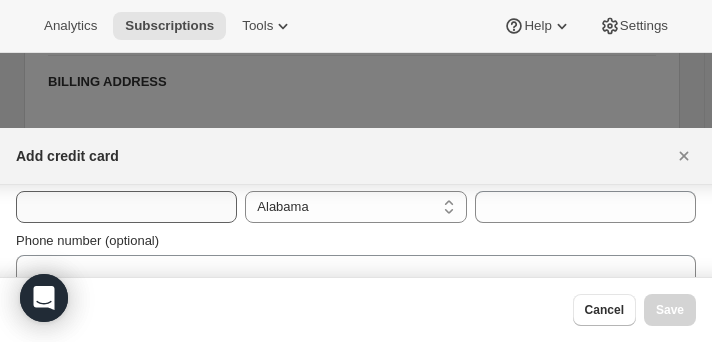 type on "1203 [STREET] [STREET]" 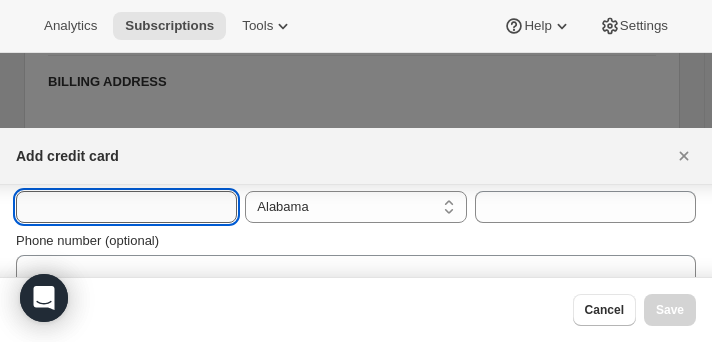 click on "City" at bounding box center [126, 207] 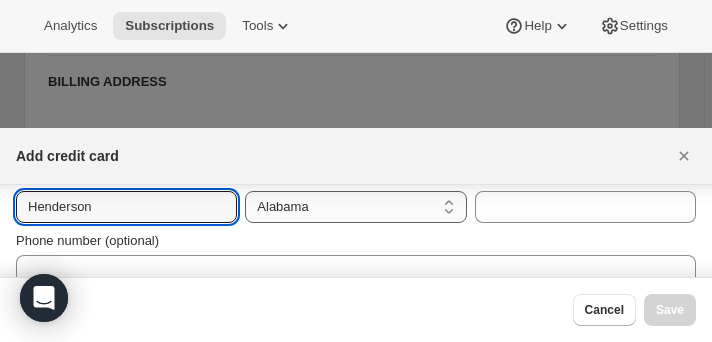 type on "Henderson" 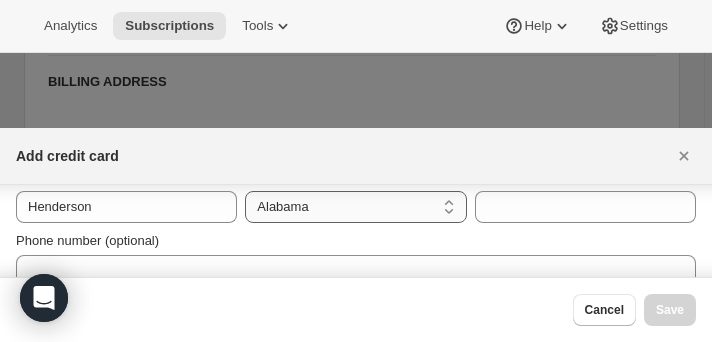 select on "NV" 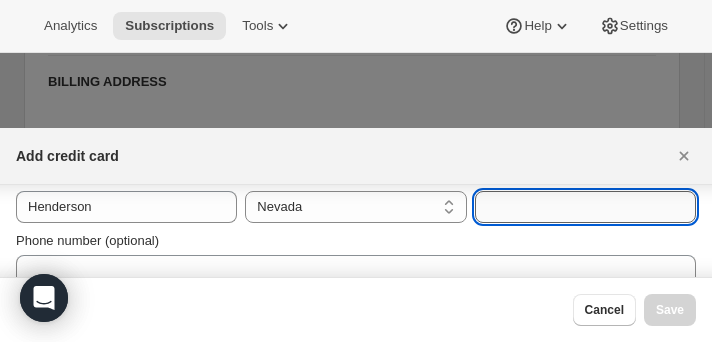 click on "ZIP code" at bounding box center (585, 207) 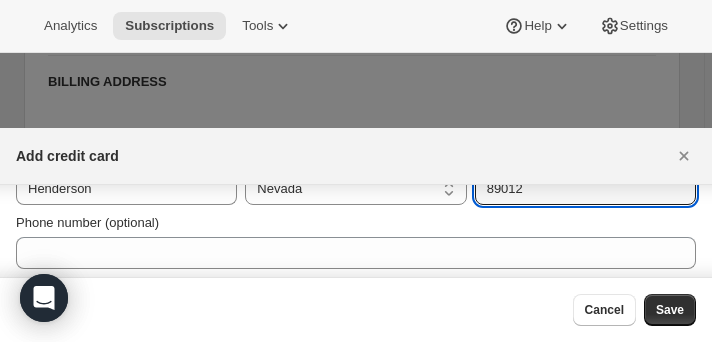 scroll, scrollTop: 492, scrollLeft: 0, axis: vertical 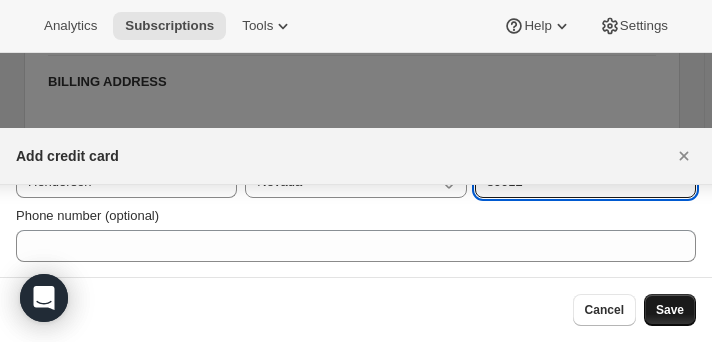 type on "89012" 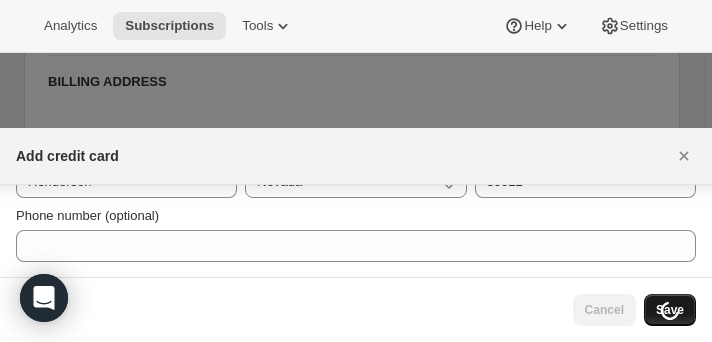 scroll, scrollTop: 2812, scrollLeft: 0, axis: vertical 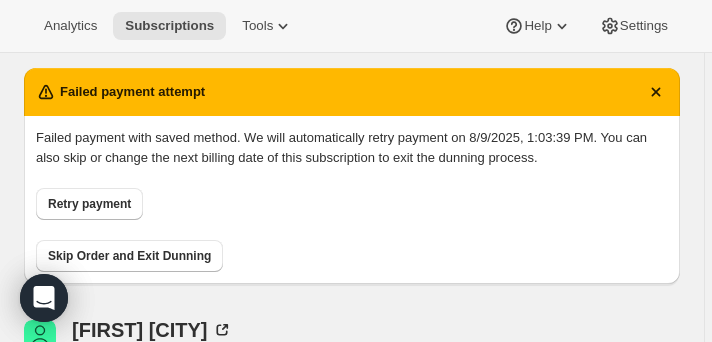 click on "Retry payment" at bounding box center [89, 204] 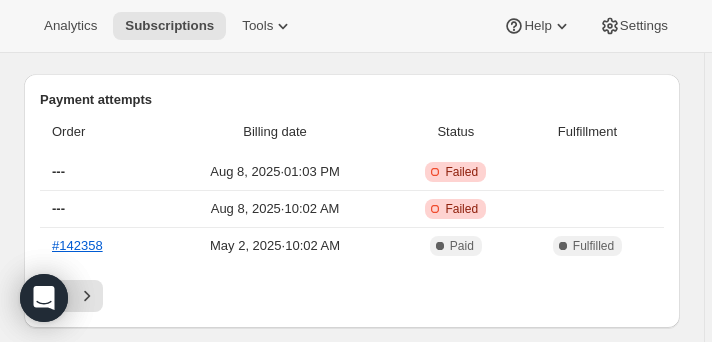 scroll, scrollTop: 685, scrollLeft: 0, axis: vertical 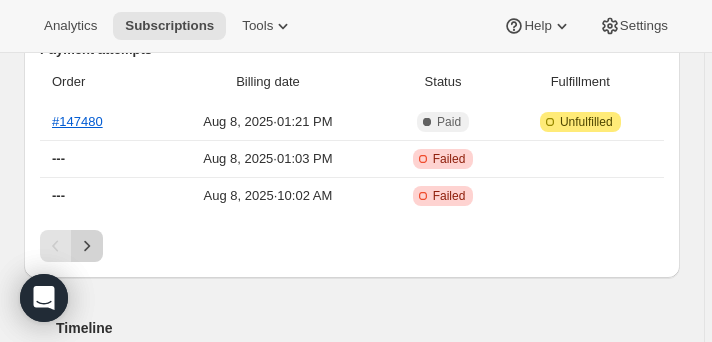click 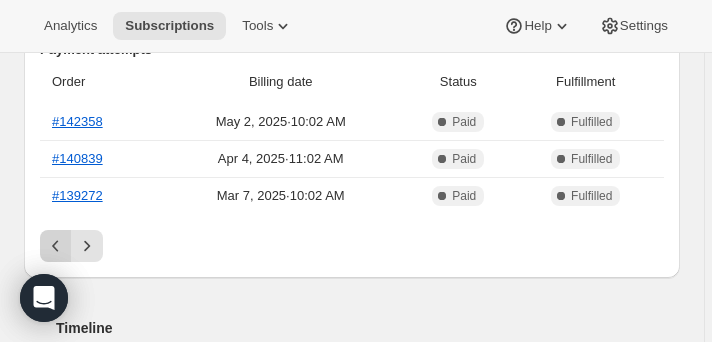 click 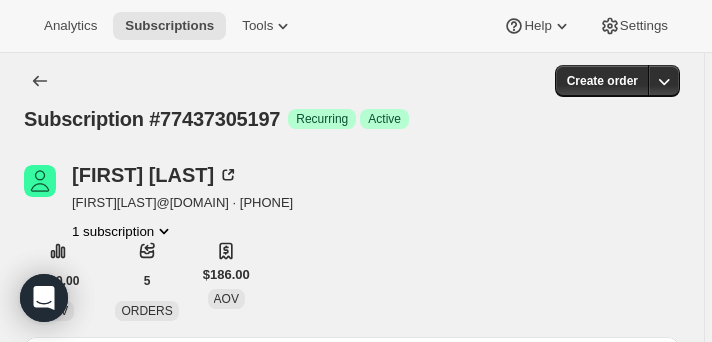 scroll, scrollTop: 0, scrollLeft: 0, axis: both 